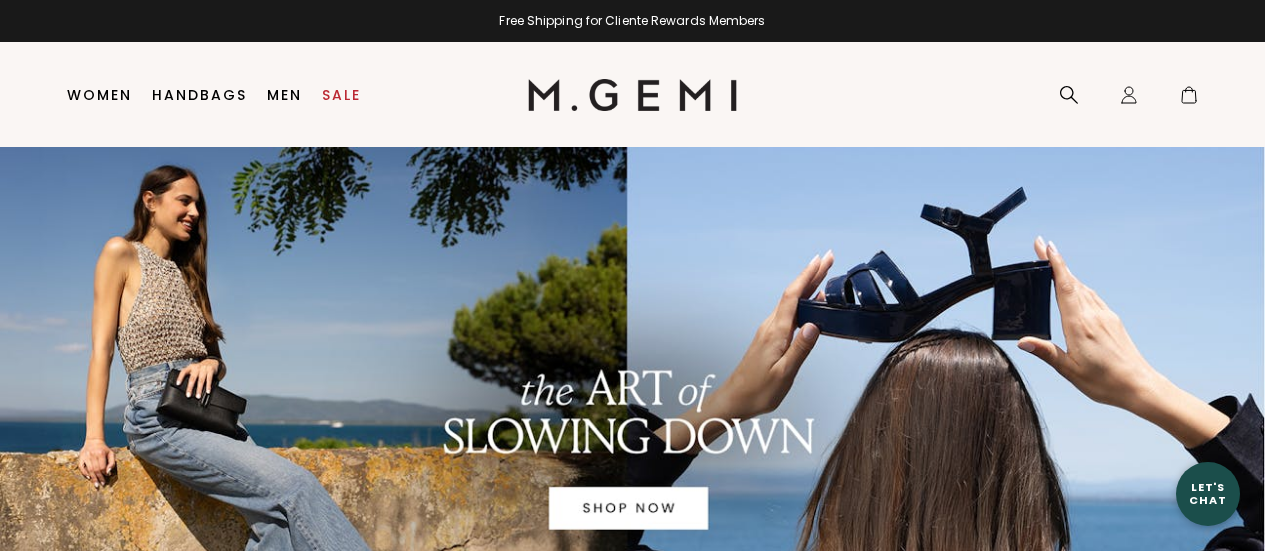 scroll, scrollTop: 0, scrollLeft: 0, axis: both 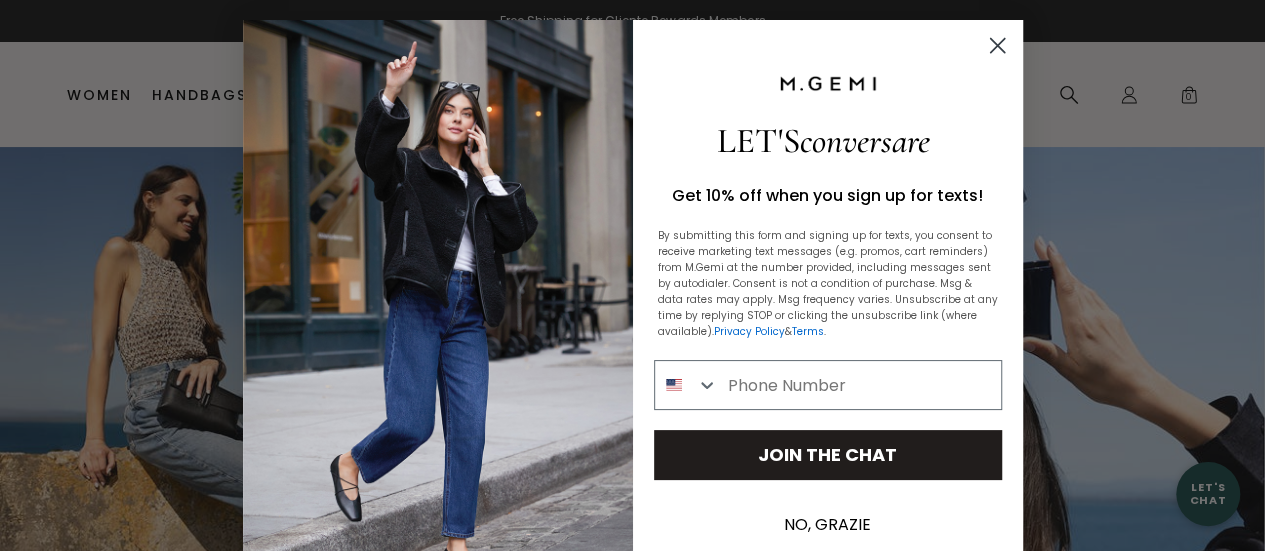 click 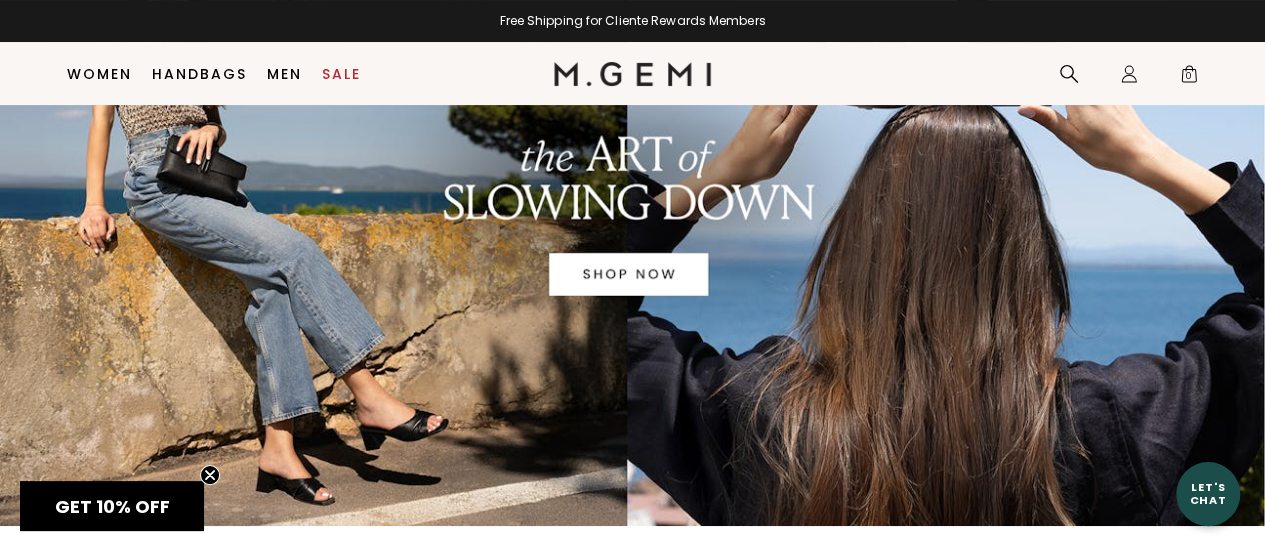 scroll, scrollTop: 223, scrollLeft: 0, axis: vertical 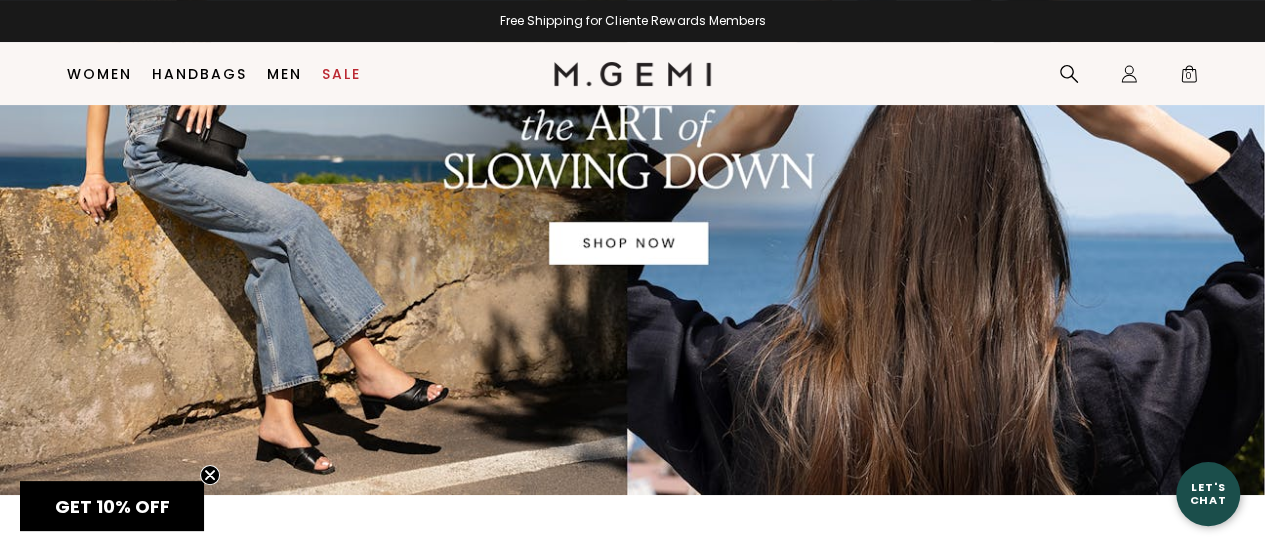 click at bounding box center [632, 188] 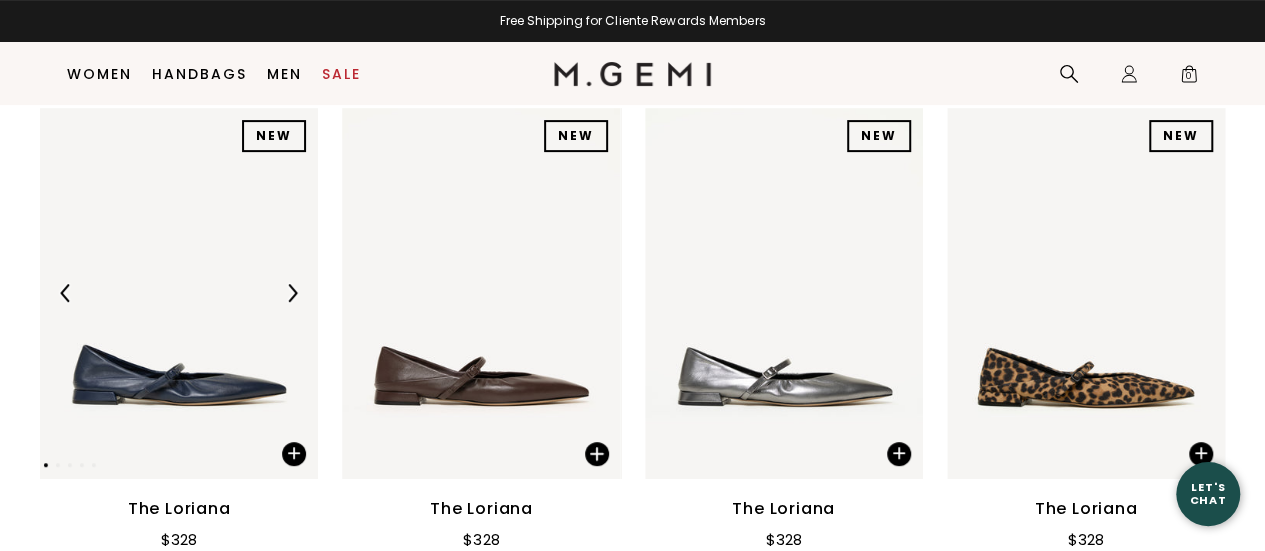 scroll, scrollTop: 318, scrollLeft: 0, axis: vertical 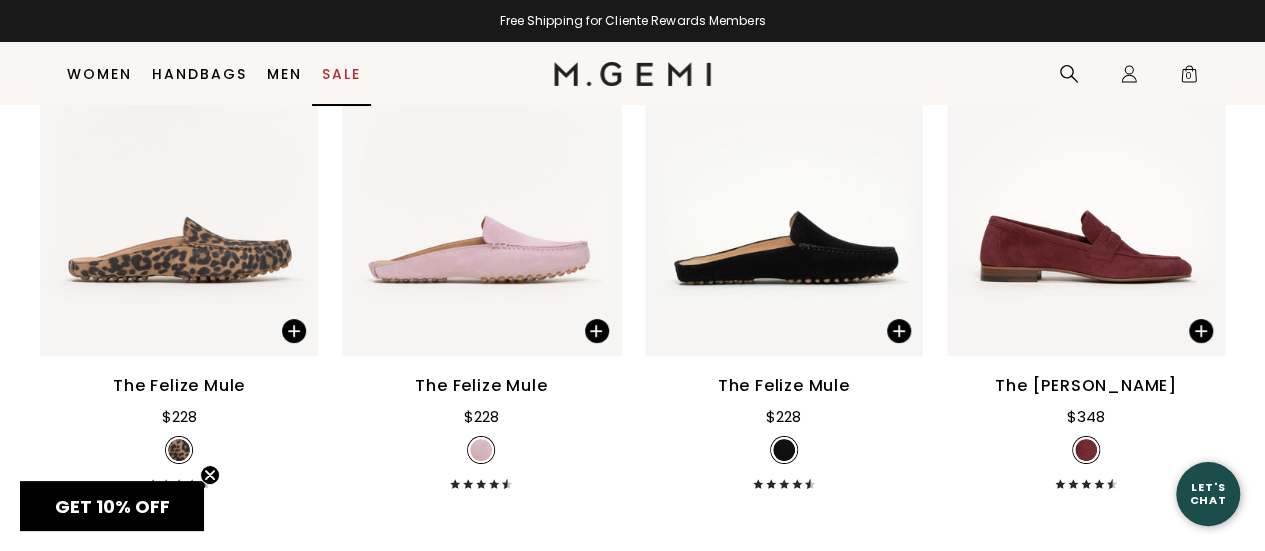 click on "Sale" at bounding box center (341, 74) 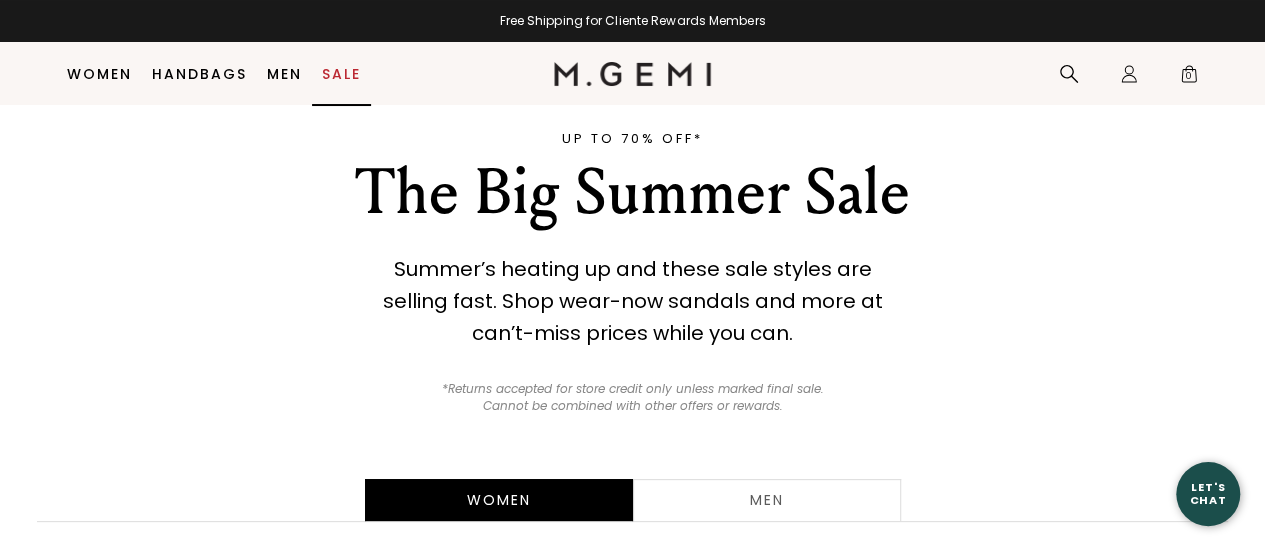 scroll, scrollTop: 358, scrollLeft: 0, axis: vertical 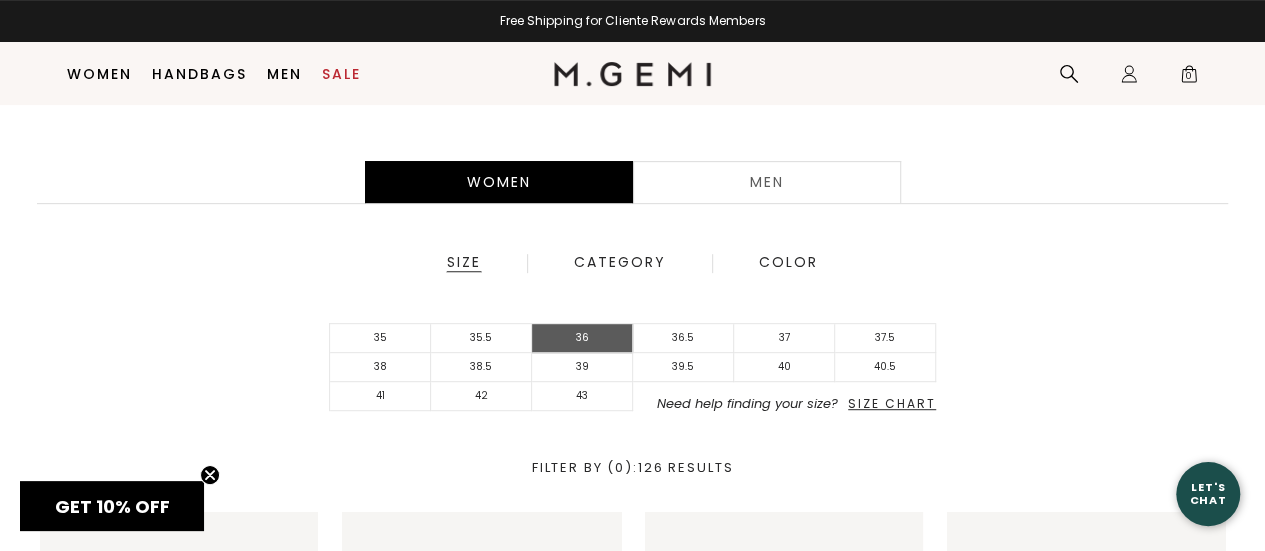click on "36" at bounding box center [582, 338] 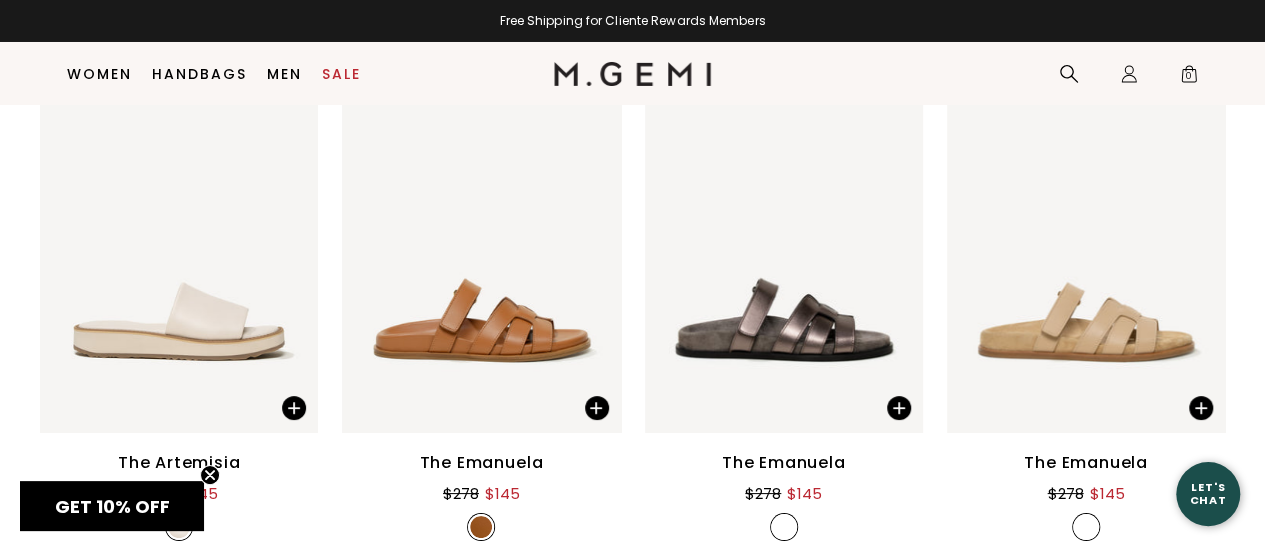 scroll, scrollTop: 7558, scrollLeft: 0, axis: vertical 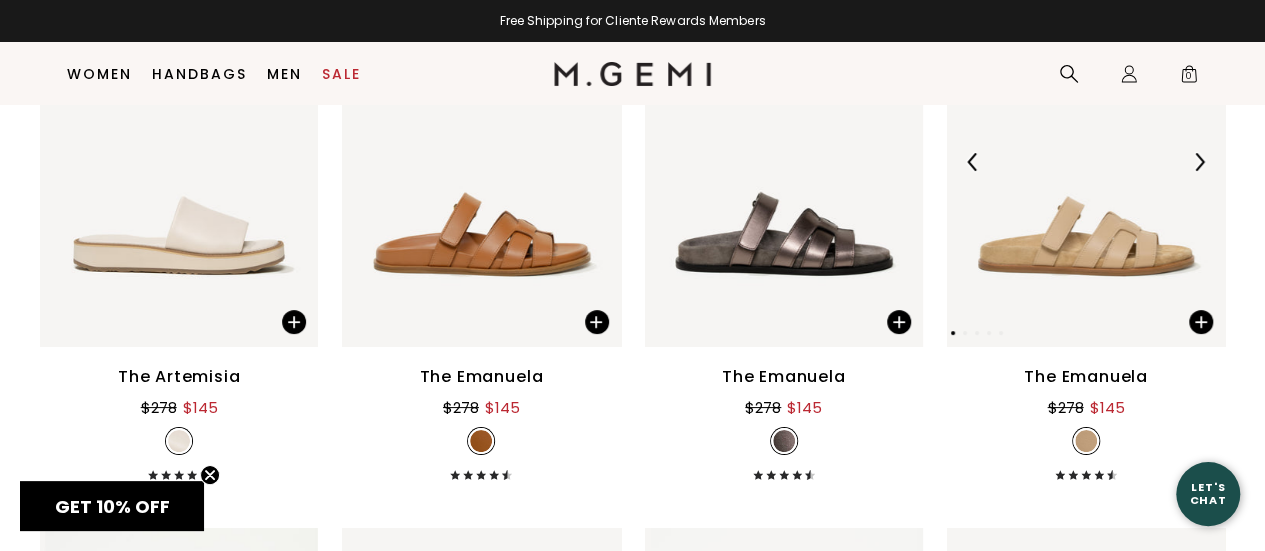 click at bounding box center (1086, 161) 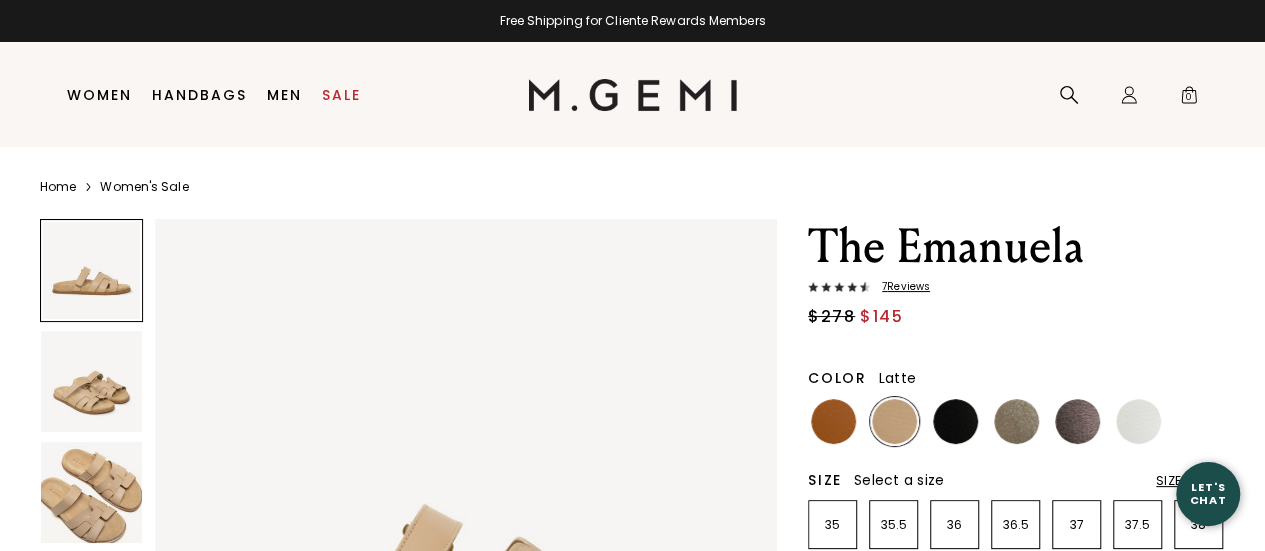 scroll, scrollTop: 40, scrollLeft: 0, axis: vertical 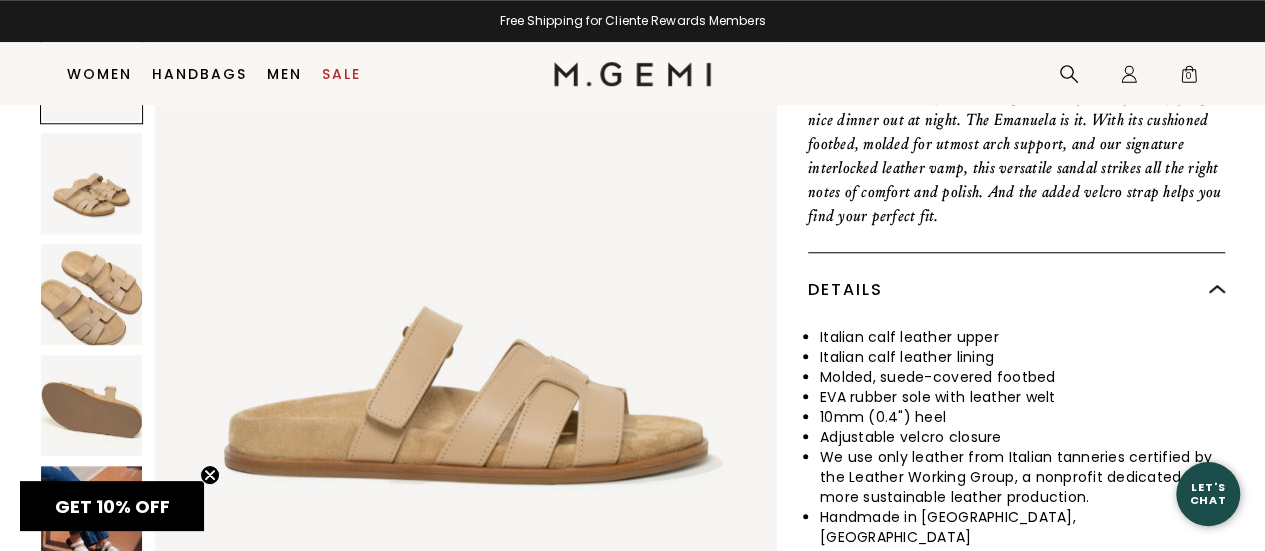 click on "Press Alt+1 for screen-reader mode, Alt+0 to cancel Accessibility Screen-Reader Guide, Feedback, and Issue Reporting | New window
in available credit
Go Back
Skip to content
Free Shipping for Cliente Rewards Members
Icons/20x20/hamburger@2x
Women
New Arrivals" at bounding box center (632, -527) 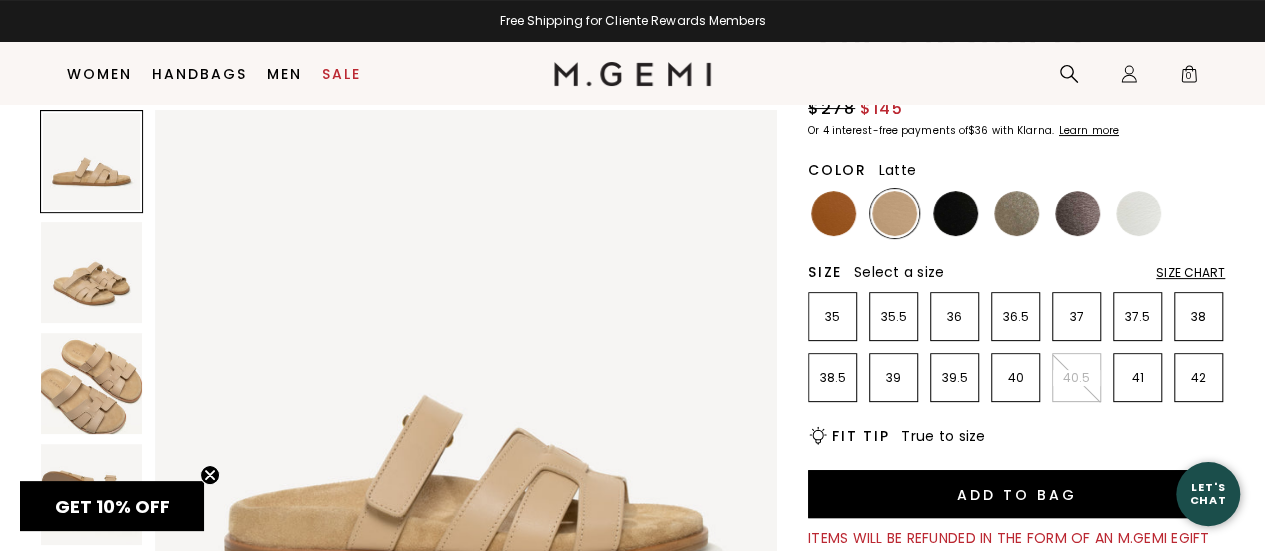 scroll, scrollTop: 162, scrollLeft: 0, axis: vertical 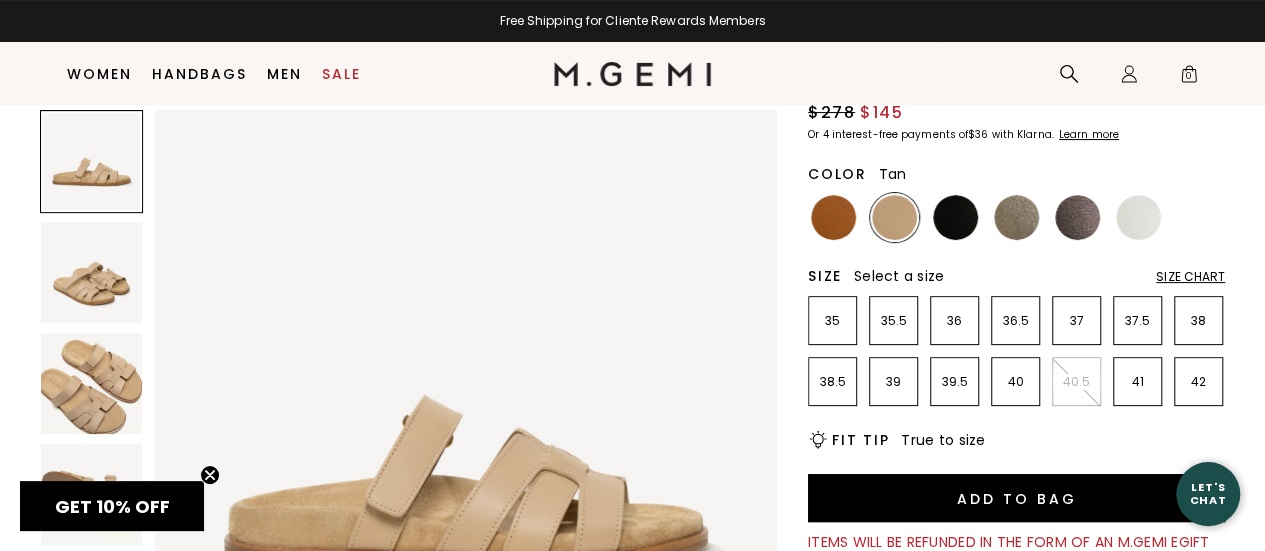 click at bounding box center (833, 217) 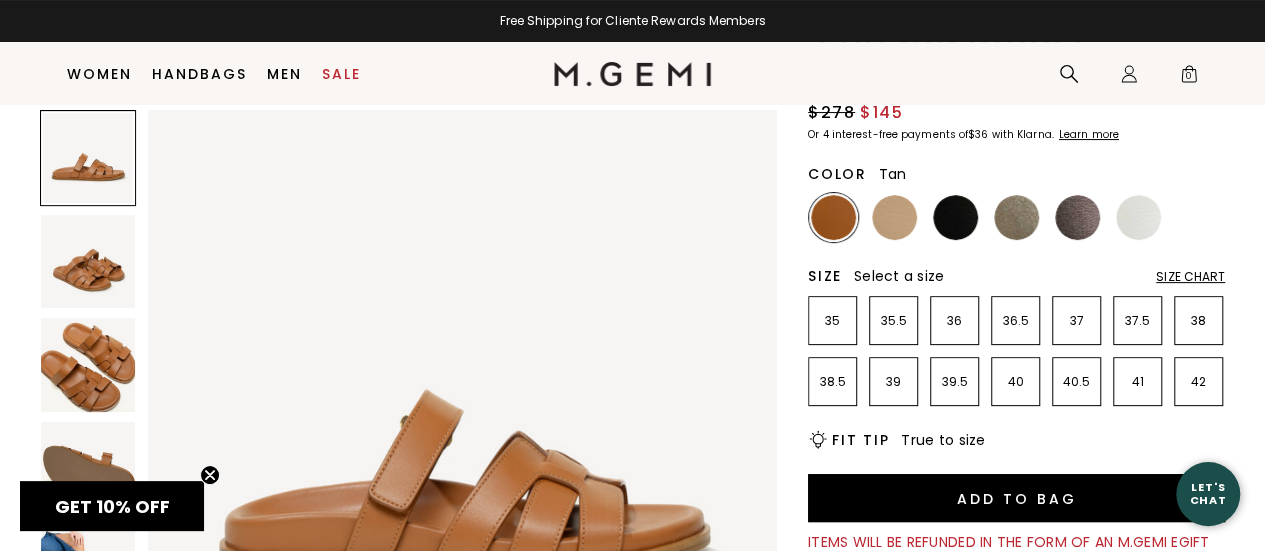 scroll, scrollTop: 0, scrollLeft: 0, axis: both 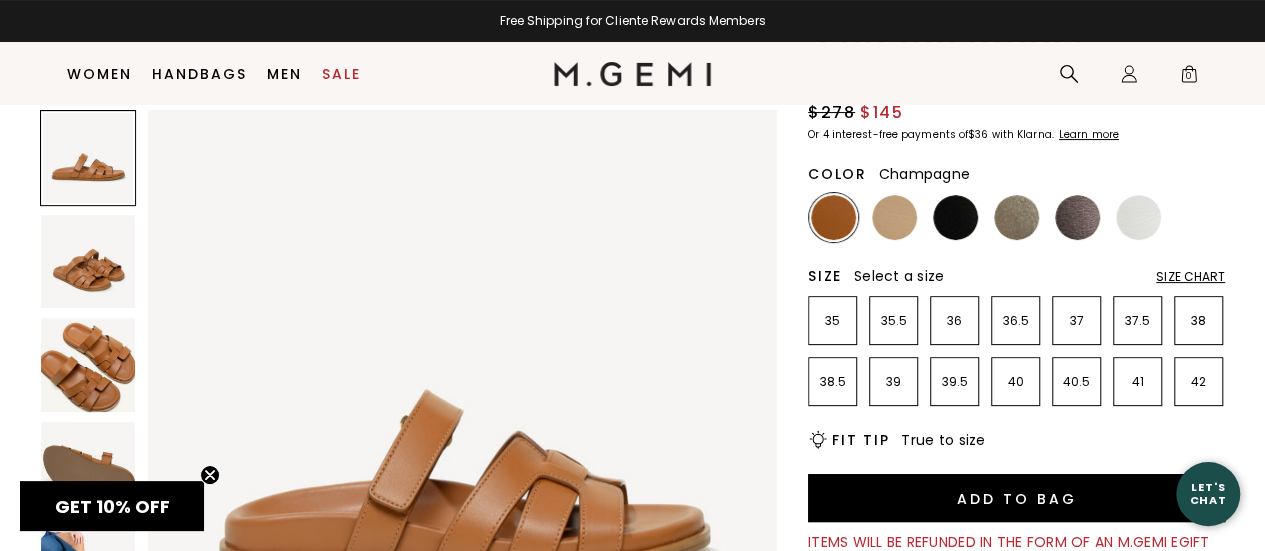 click at bounding box center [1016, 217] 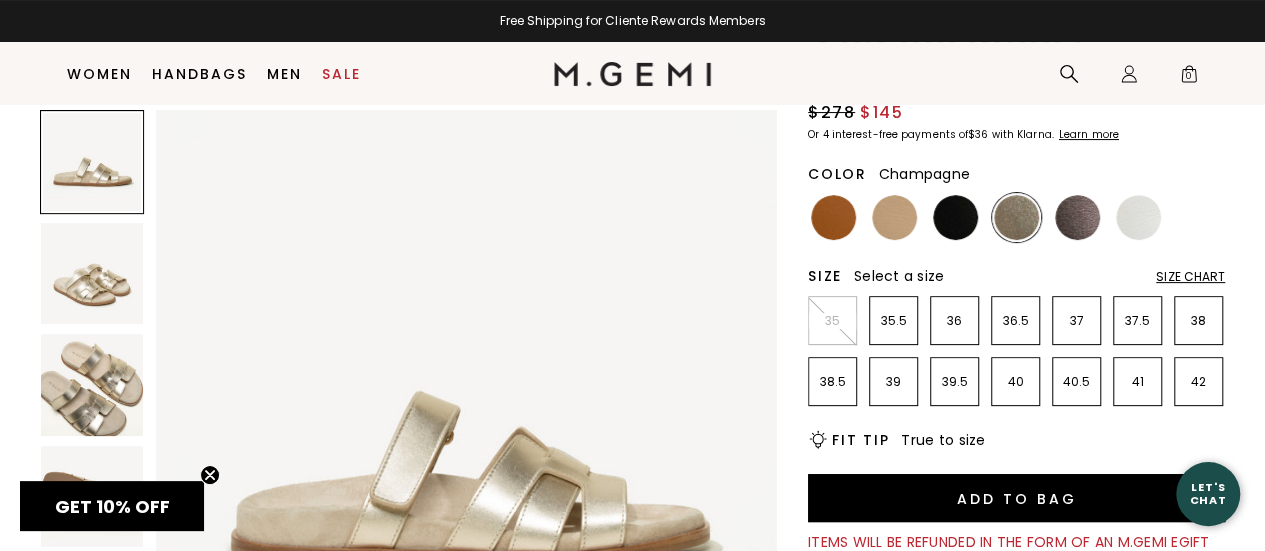 scroll, scrollTop: 0, scrollLeft: 0, axis: both 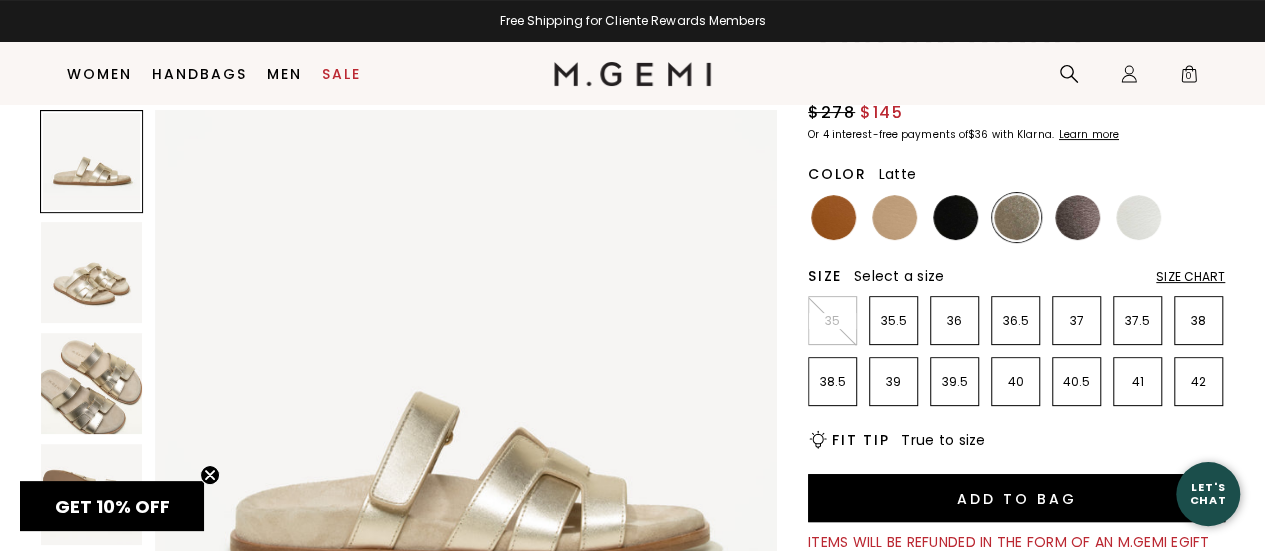 click at bounding box center [894, 217] 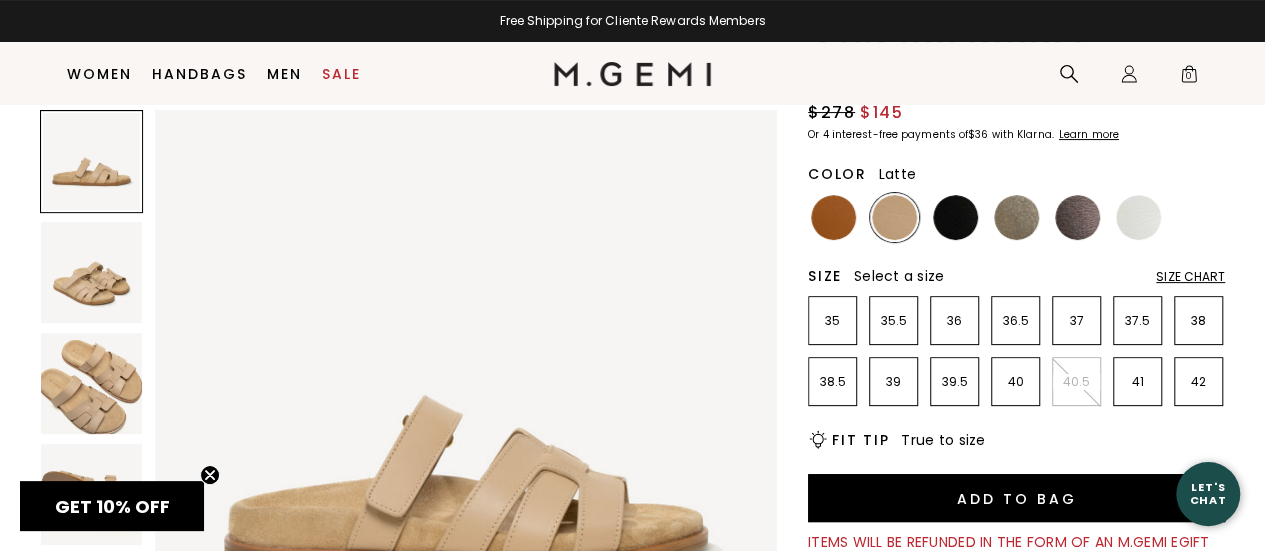 scroll, scrollTop: 0, scrollLeft: 0, axis: both 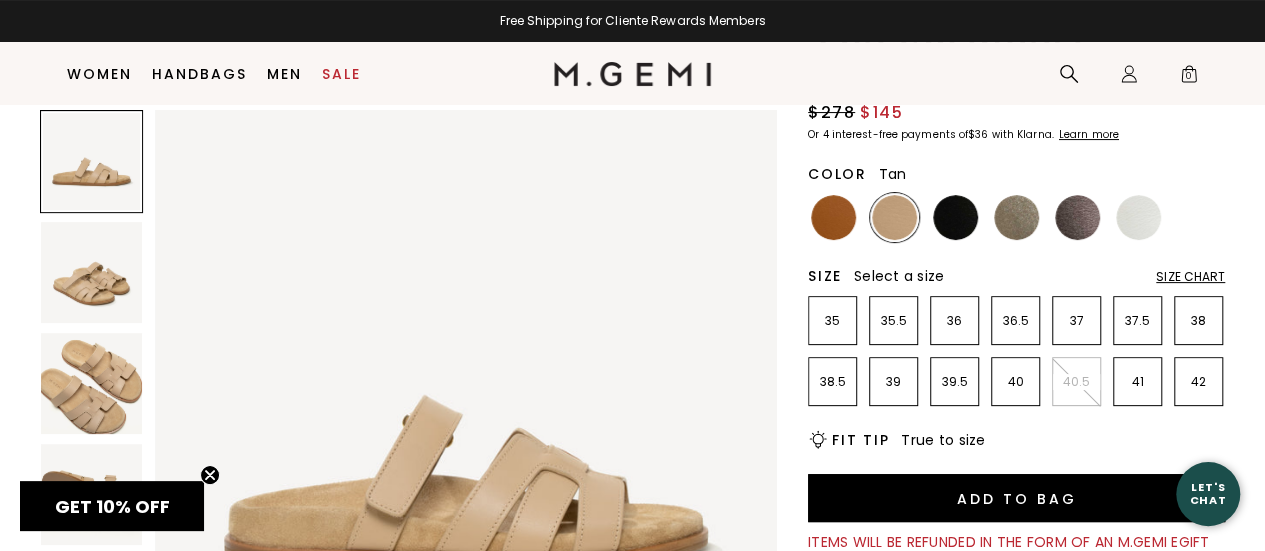 click at bounding box center (833, 217) 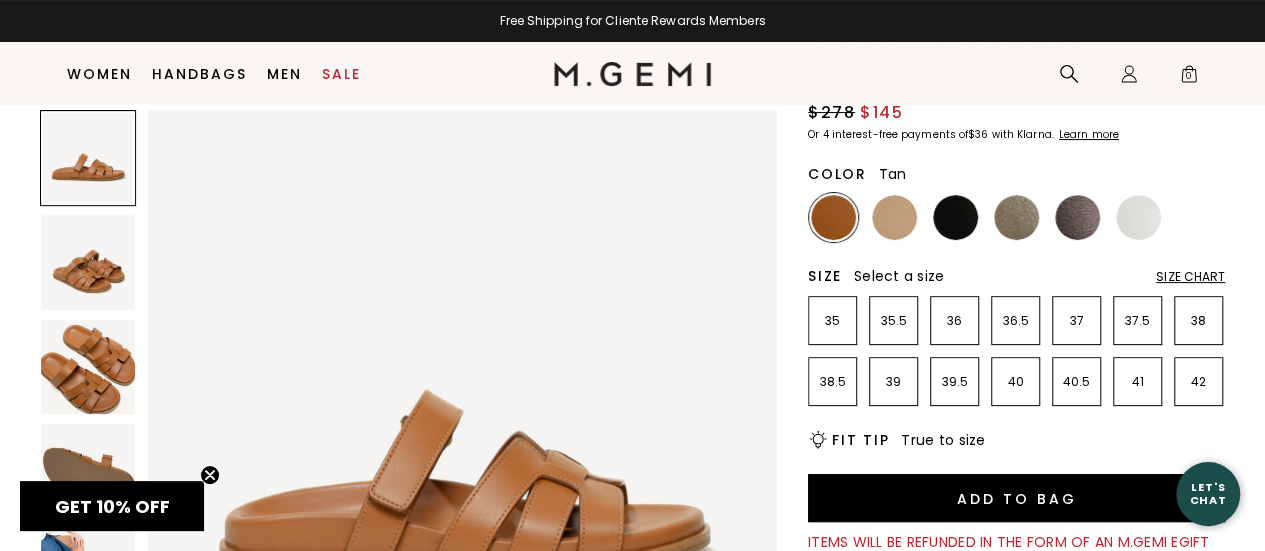 scroll, scrollTop: 0, scrollLeft: 0, axis: both 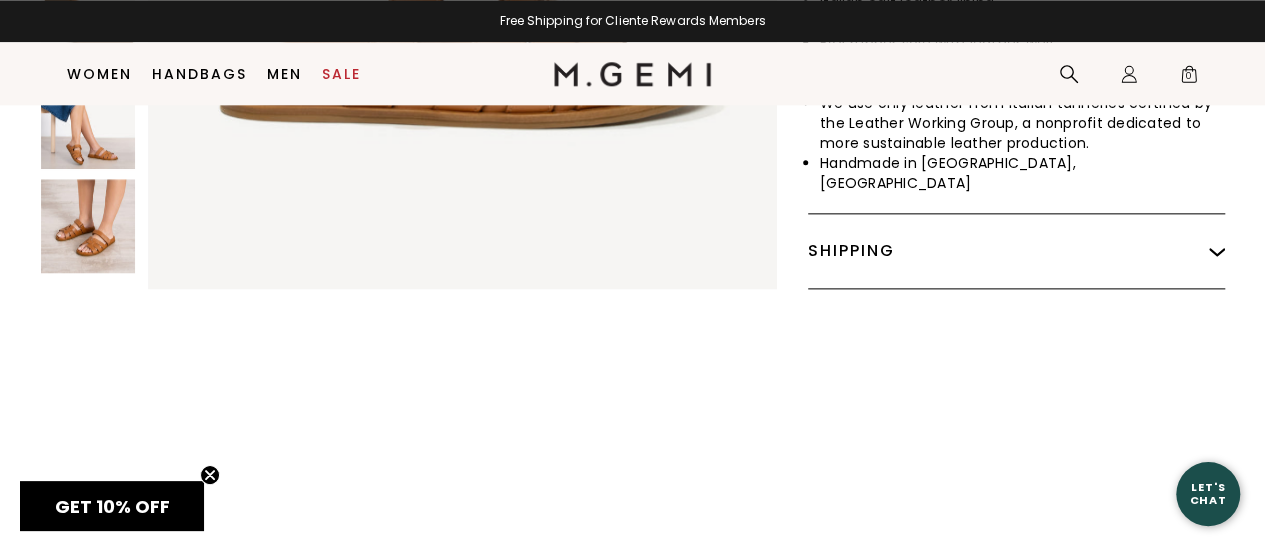 click at bounding box center [88, 226] 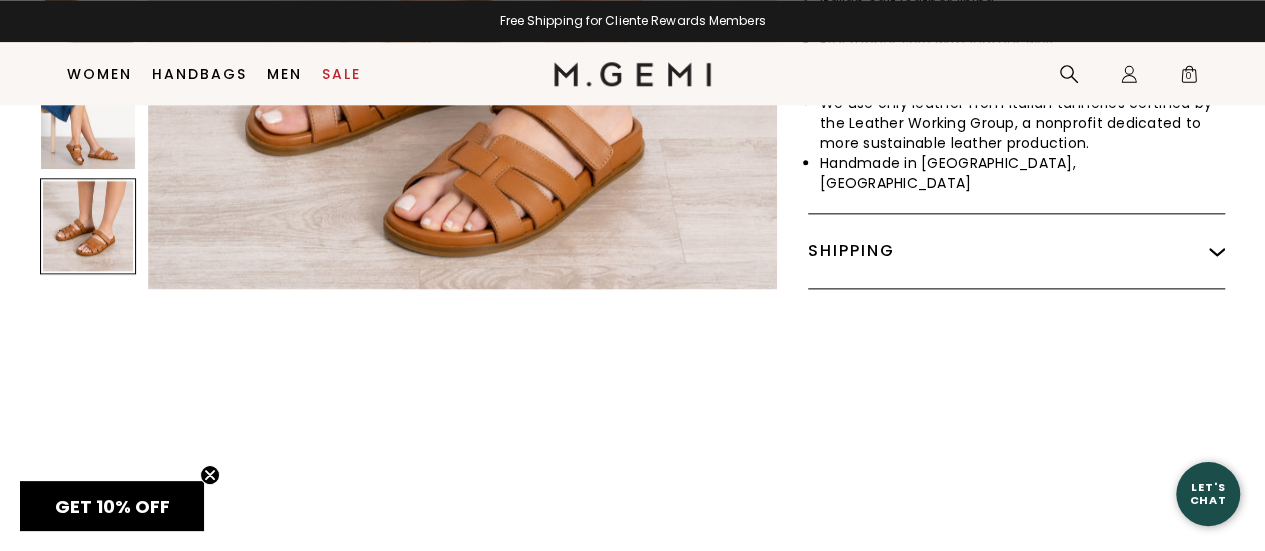 scroll, scrollTop: 3169, scrollLeft: 0, axis: vertical 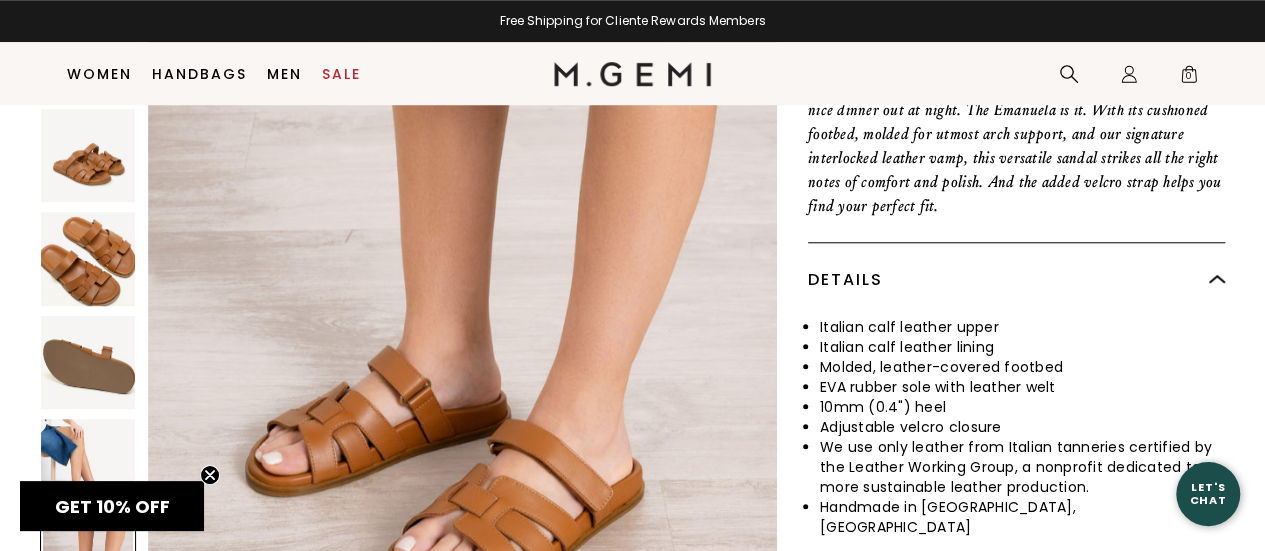 click at bounding box center [88, 466] 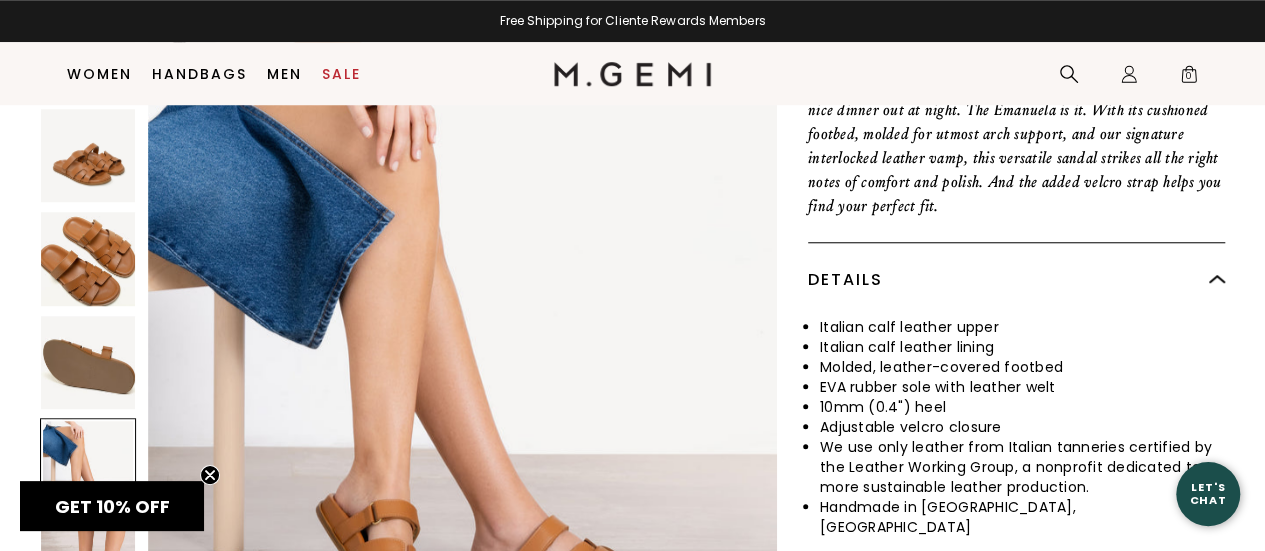 scroll, scrollTop: 2535, scrollLeft: 0, axis: vertical 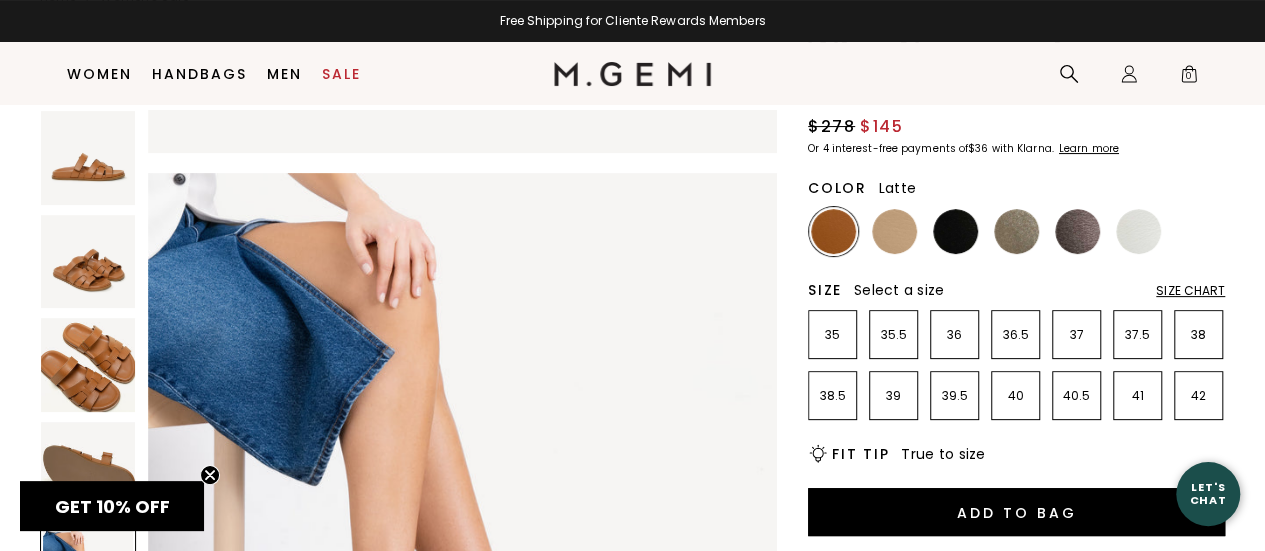 click at bounding box center (894, 231) 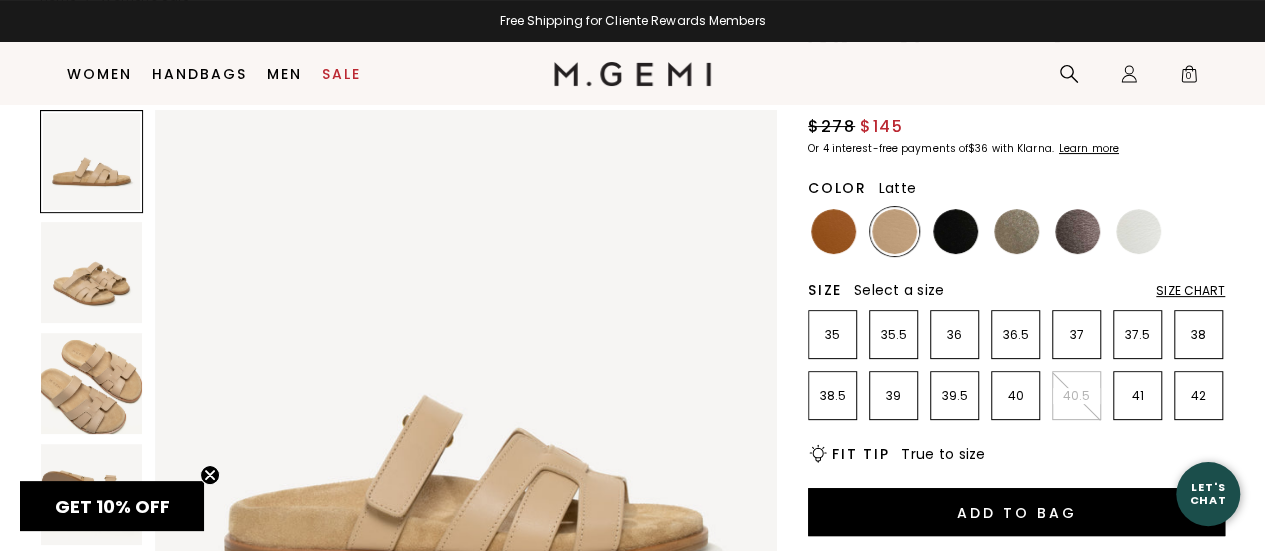 scroll, scrollTop: 0, scrollLeft: 0, axis: both 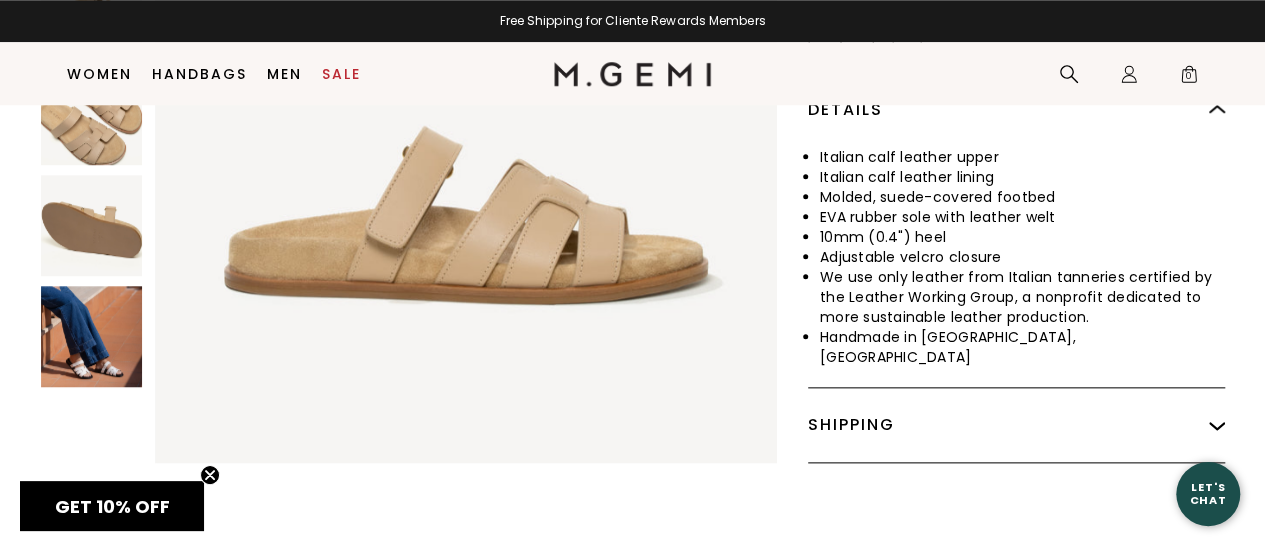 click at bounding box center (91, 337) 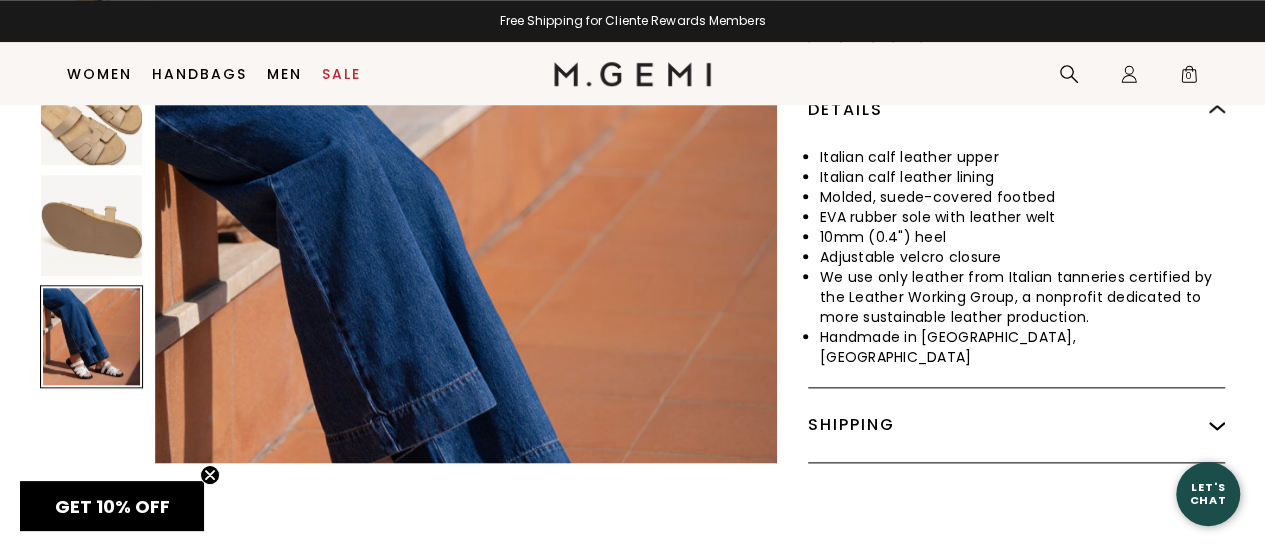 scroll, scrollTop: 2505, scrollLeft: 0, axis: vertical 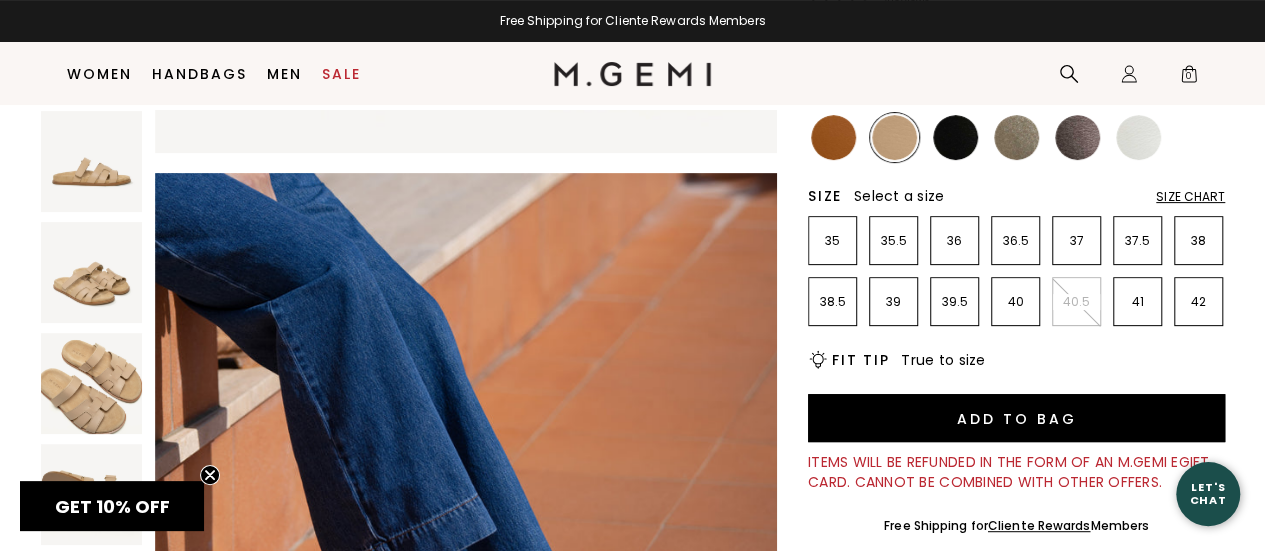 click at bounding box center (91, 272) 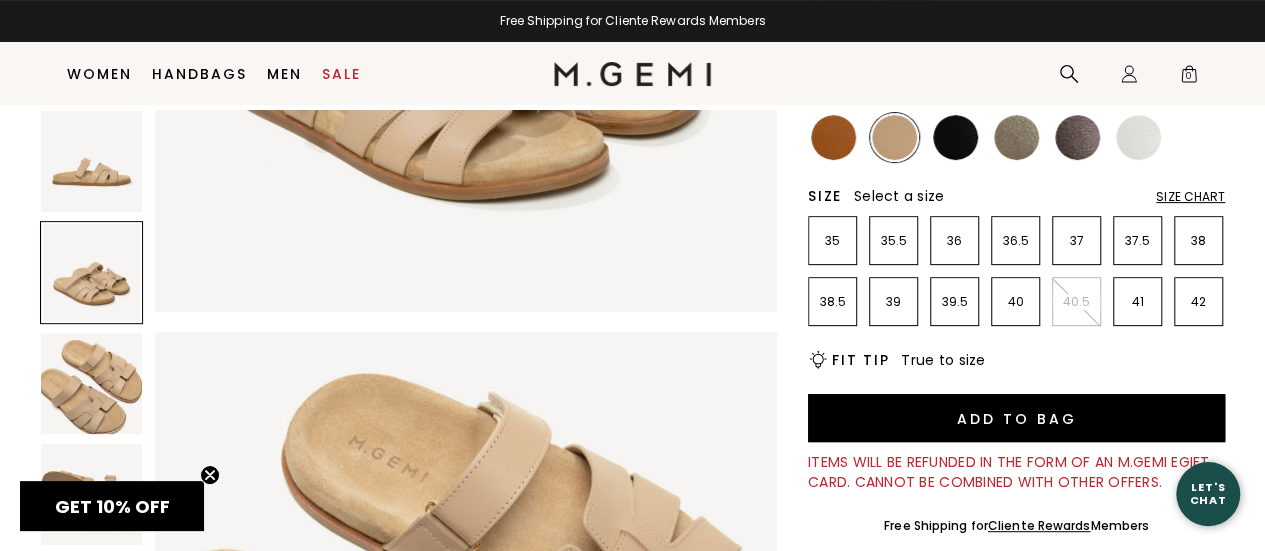 scroll, scrollTop: 626, scrollLeft: 0, axis: vertical 